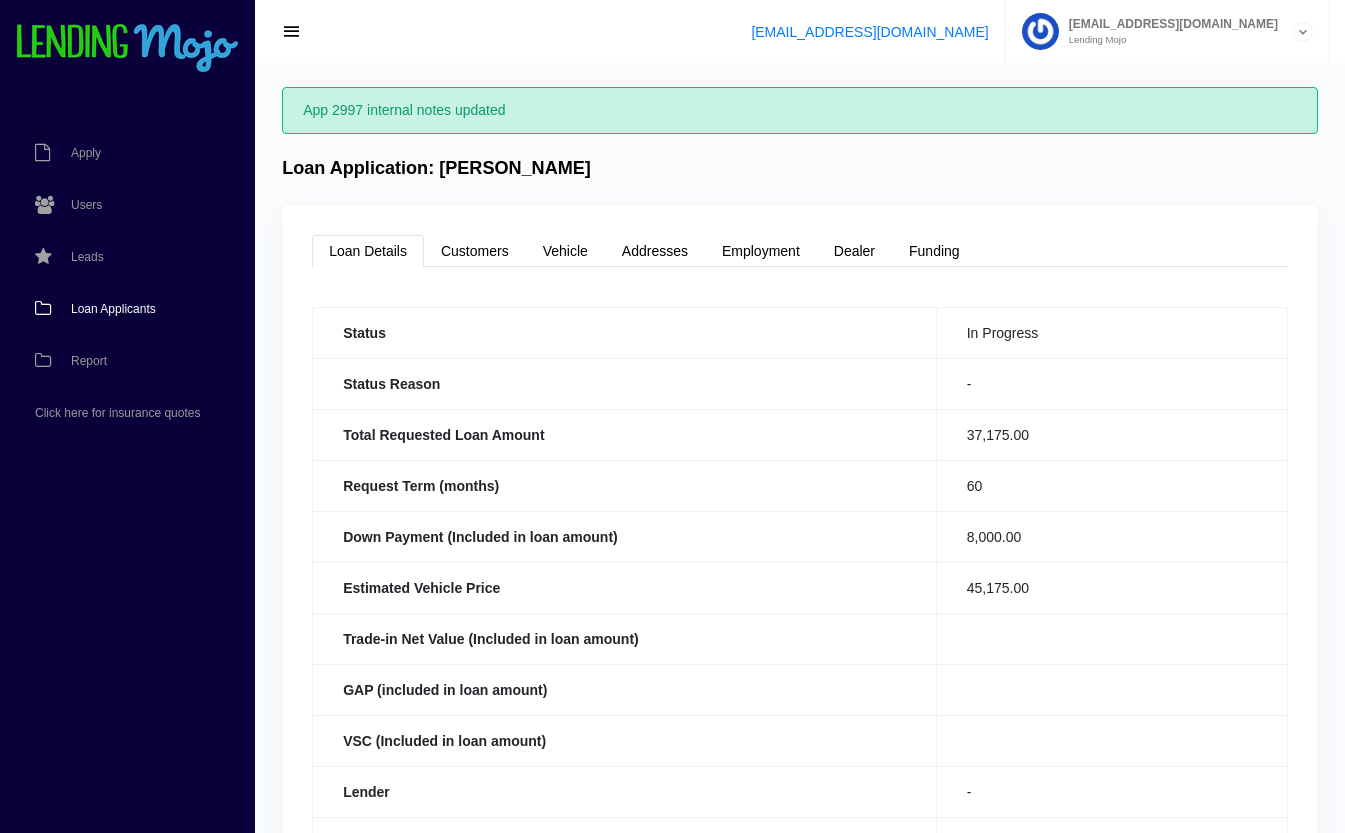 scroll, scrollTop: 0, scrollLeft: 0, axis: both 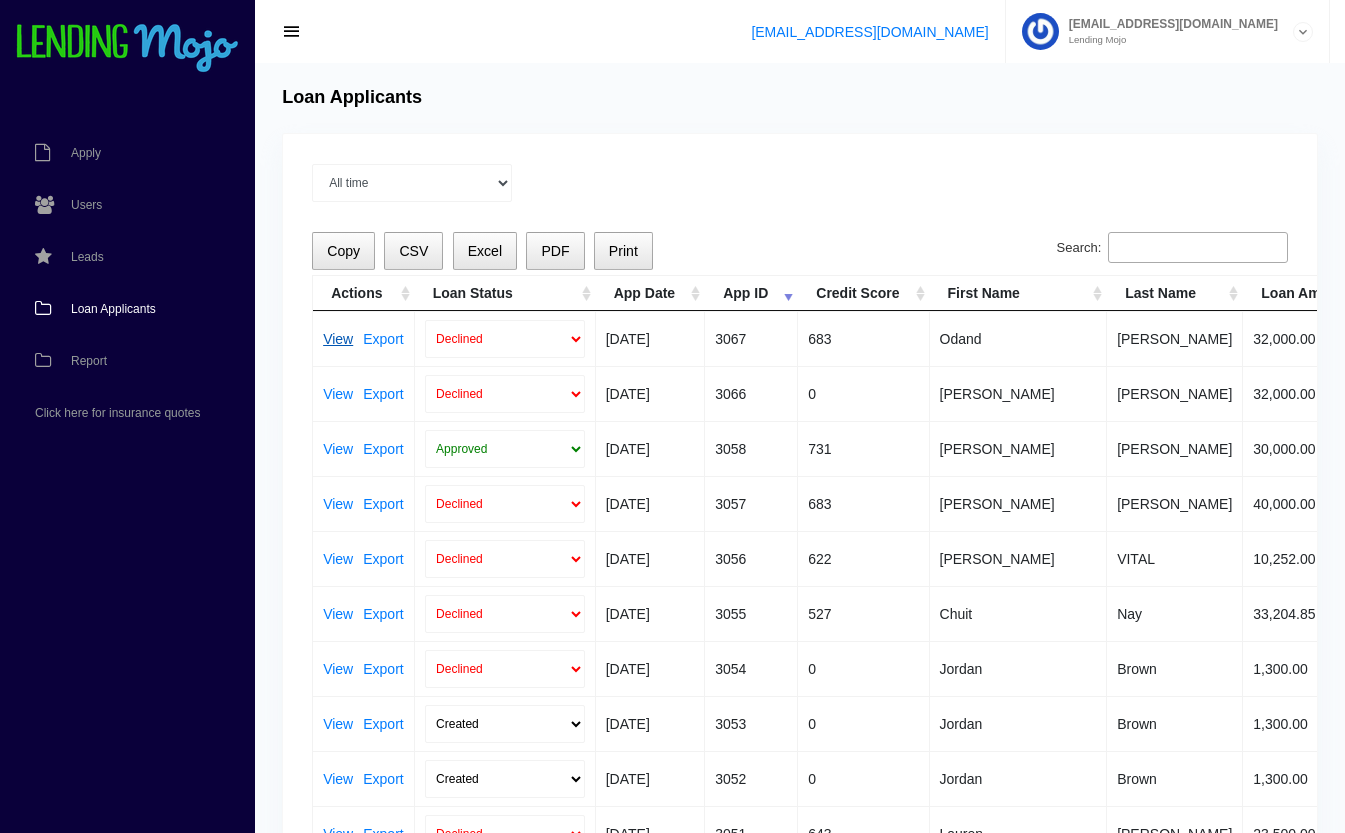 click on "View" at bounding box center [338, 339] 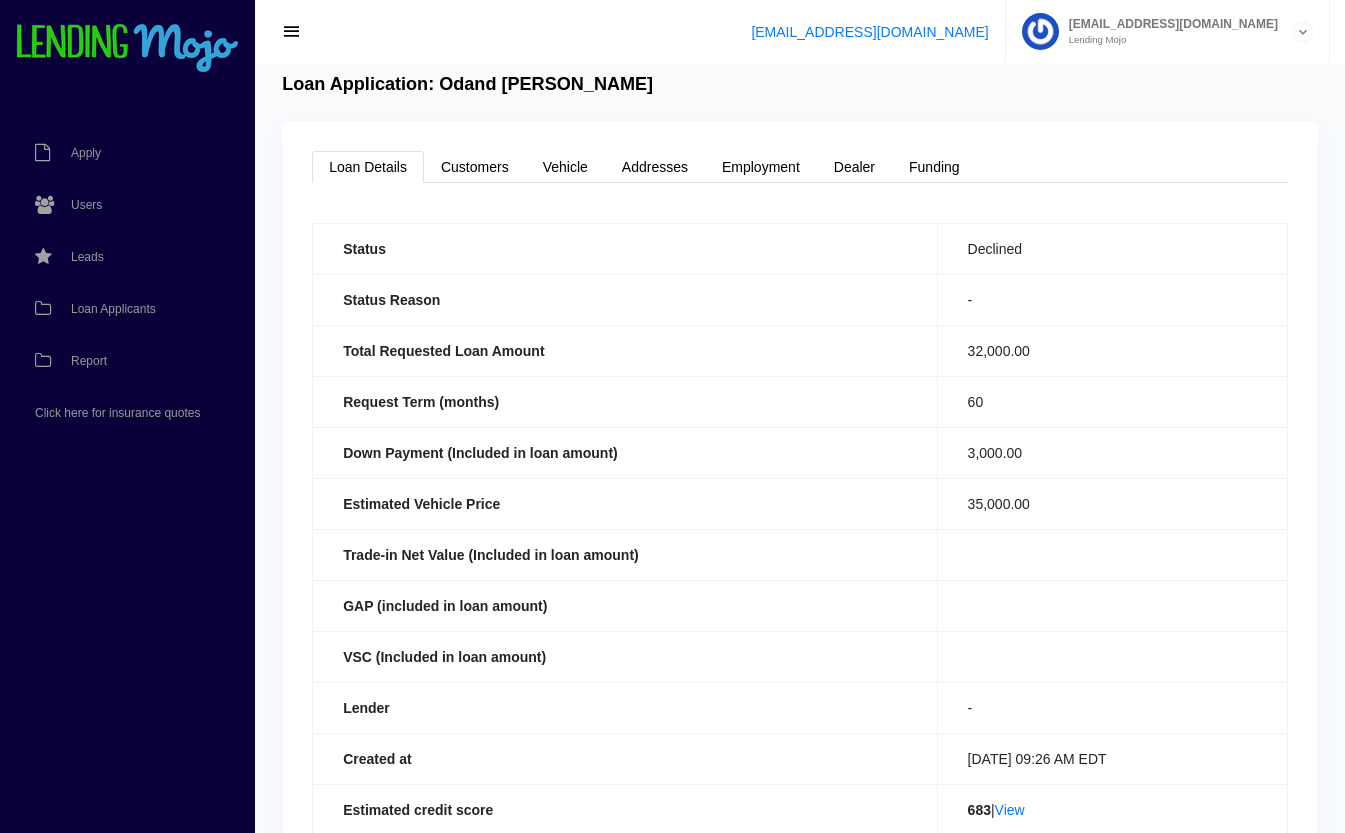 scroll, scrollTop: 20, scrollLeft: 0, axis: vertical 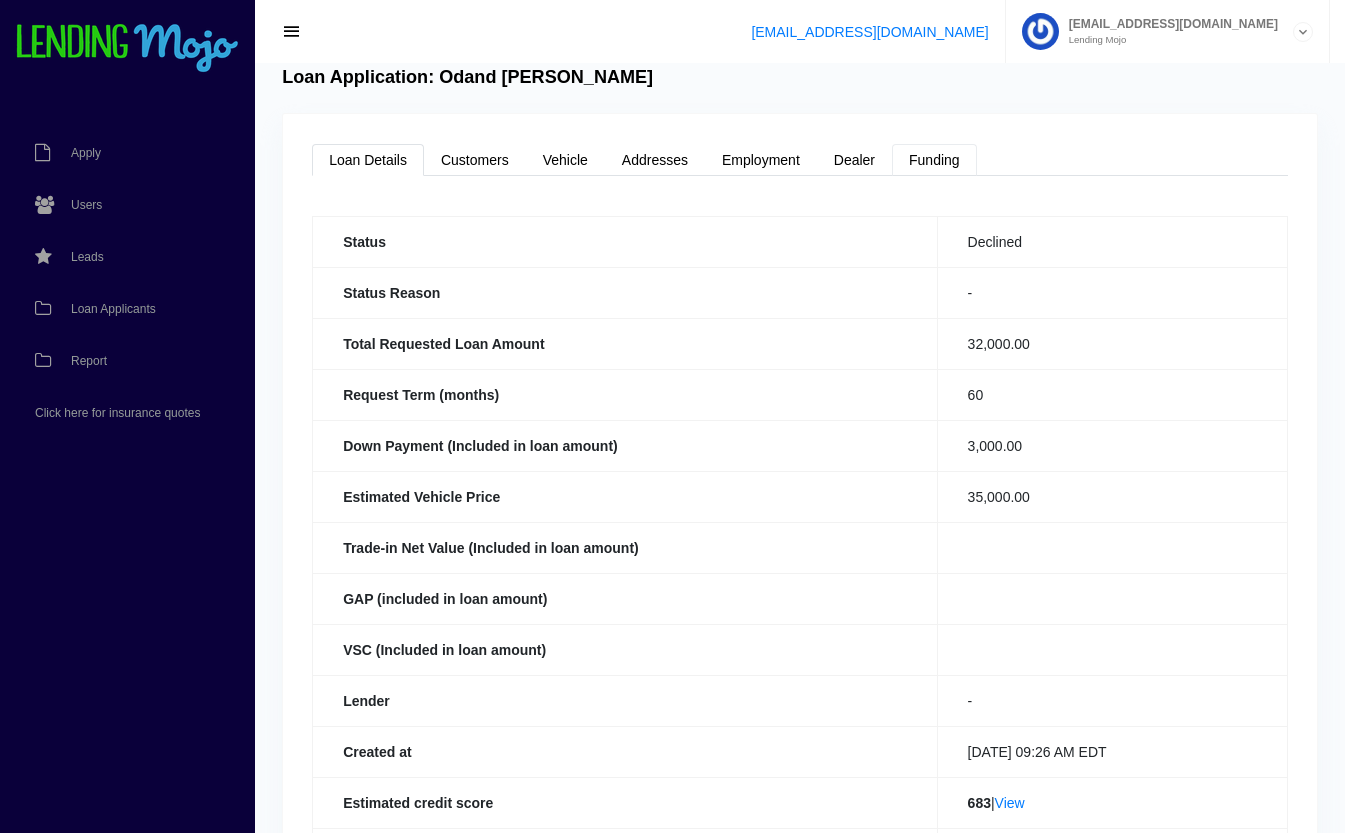 click on "Funding" at bounding box center [934, 160] 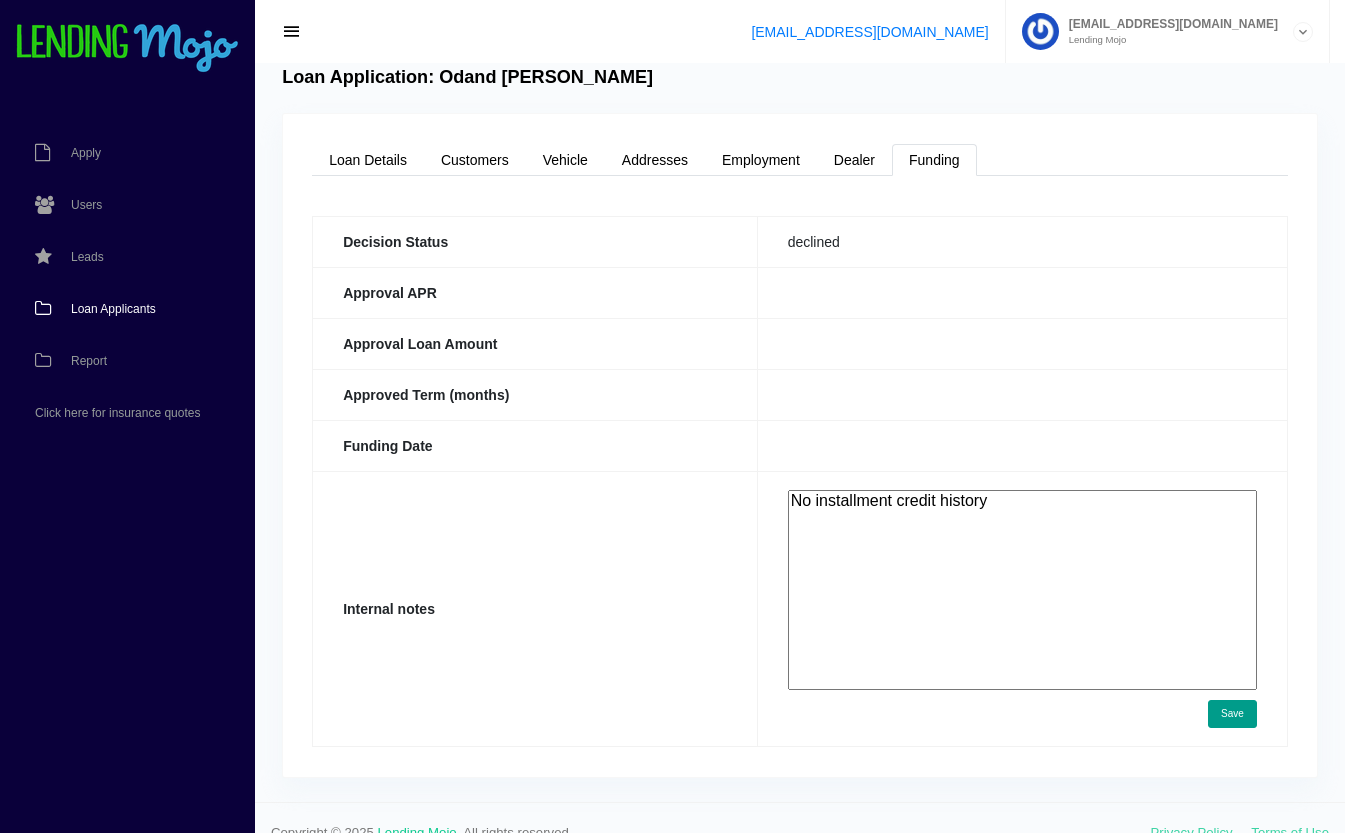 click on "Loan Applicants" at bounding box center [113, 309] 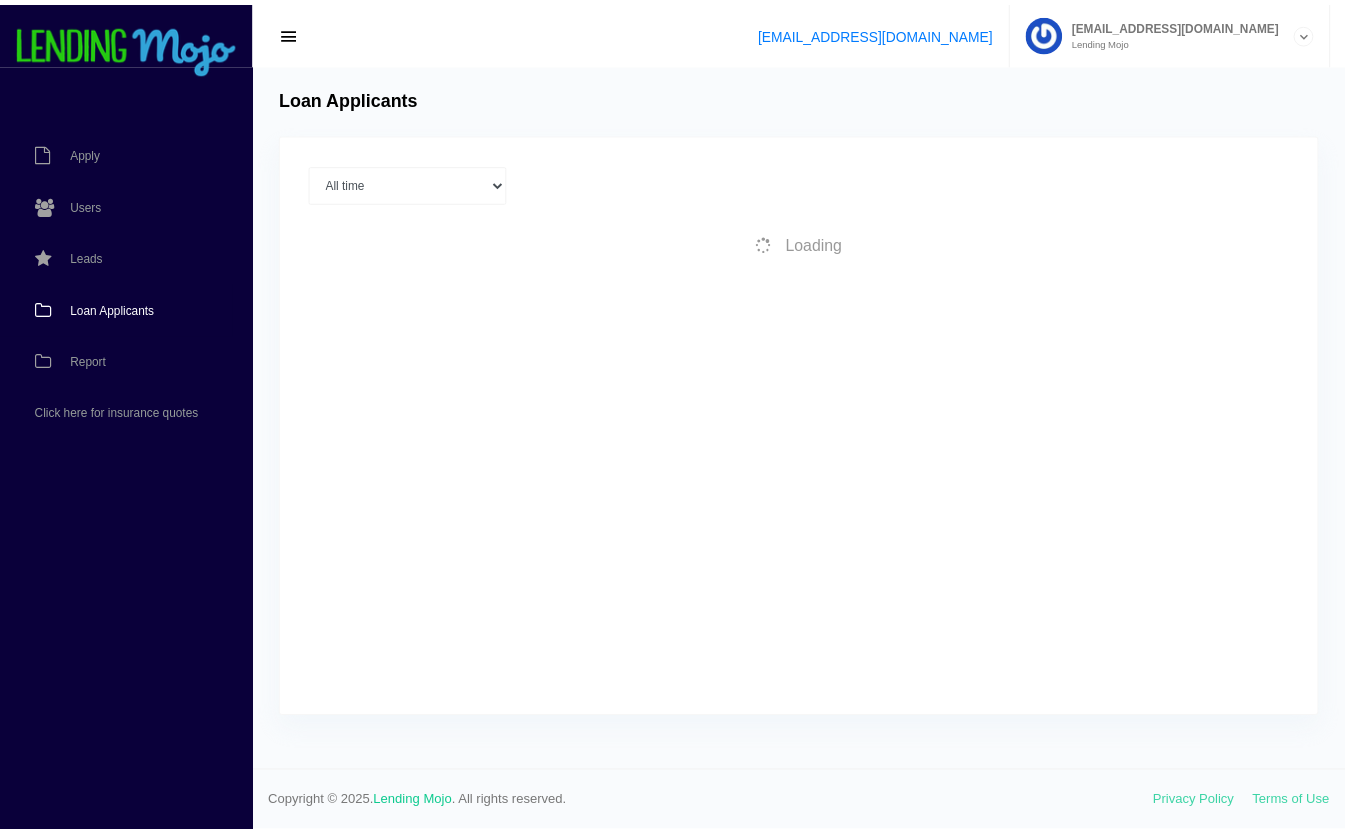 scroll, scrollTop: 0, scrollLeft: 0, axis: both 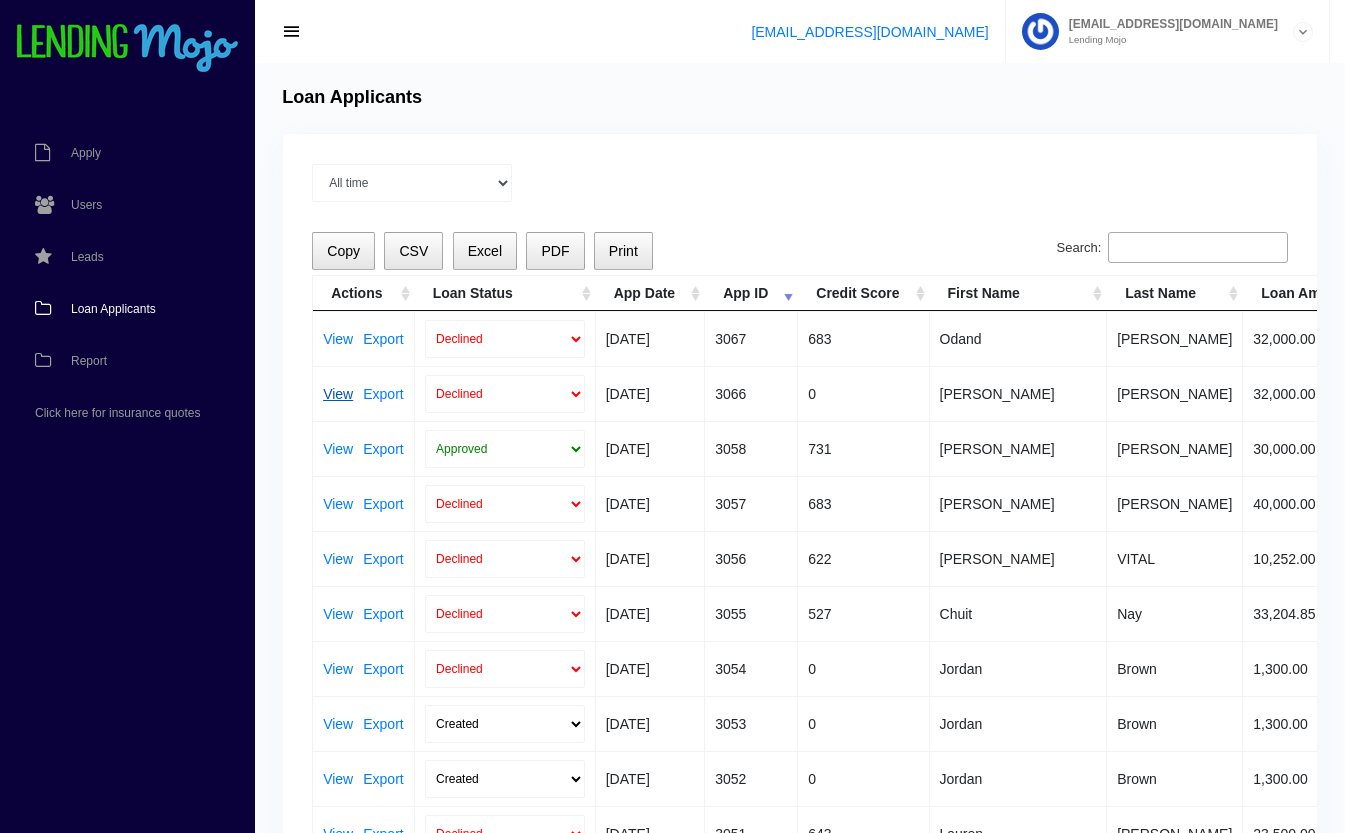 click on "View" at bounding box center [338, 394] 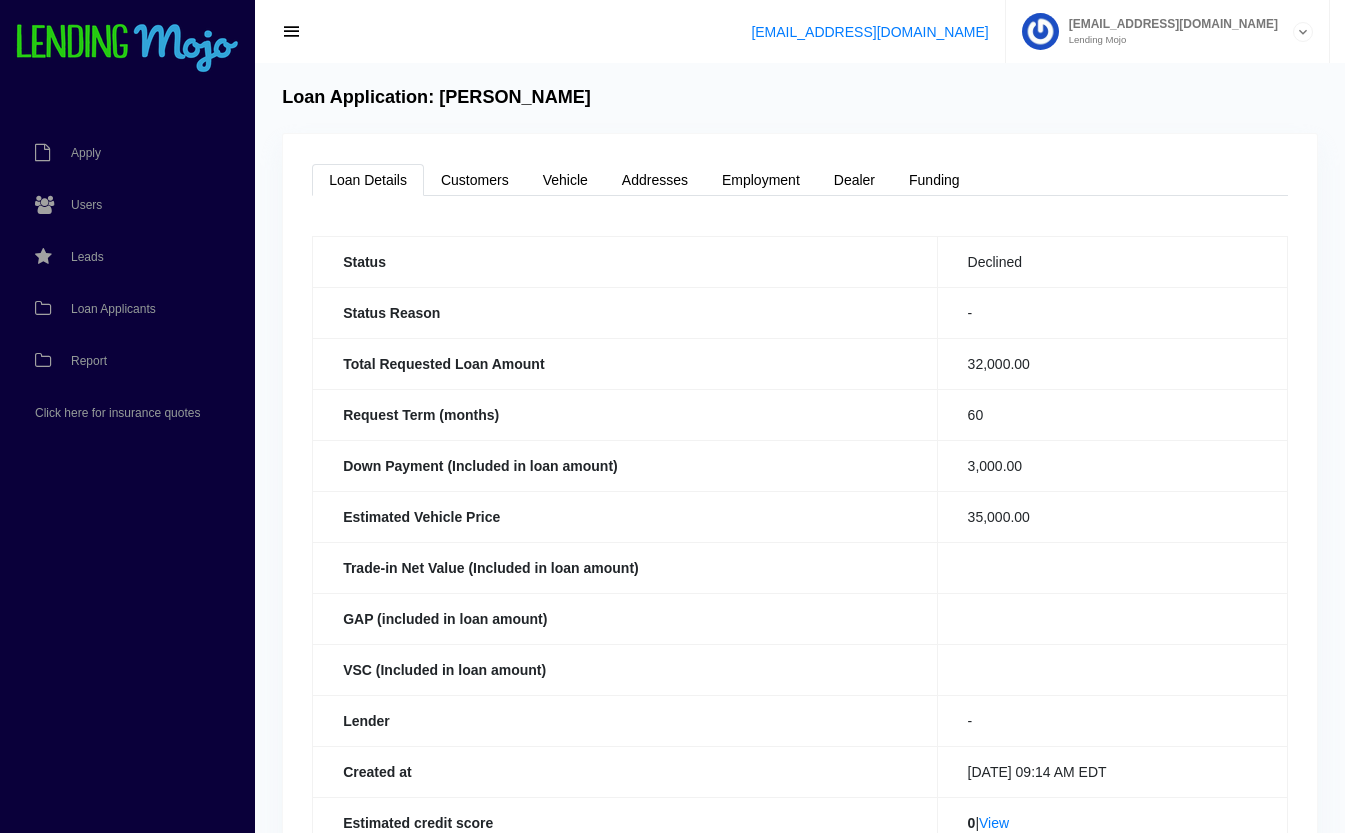 scroll, scrollTop: 0, scrollLeft: 0, axis: both 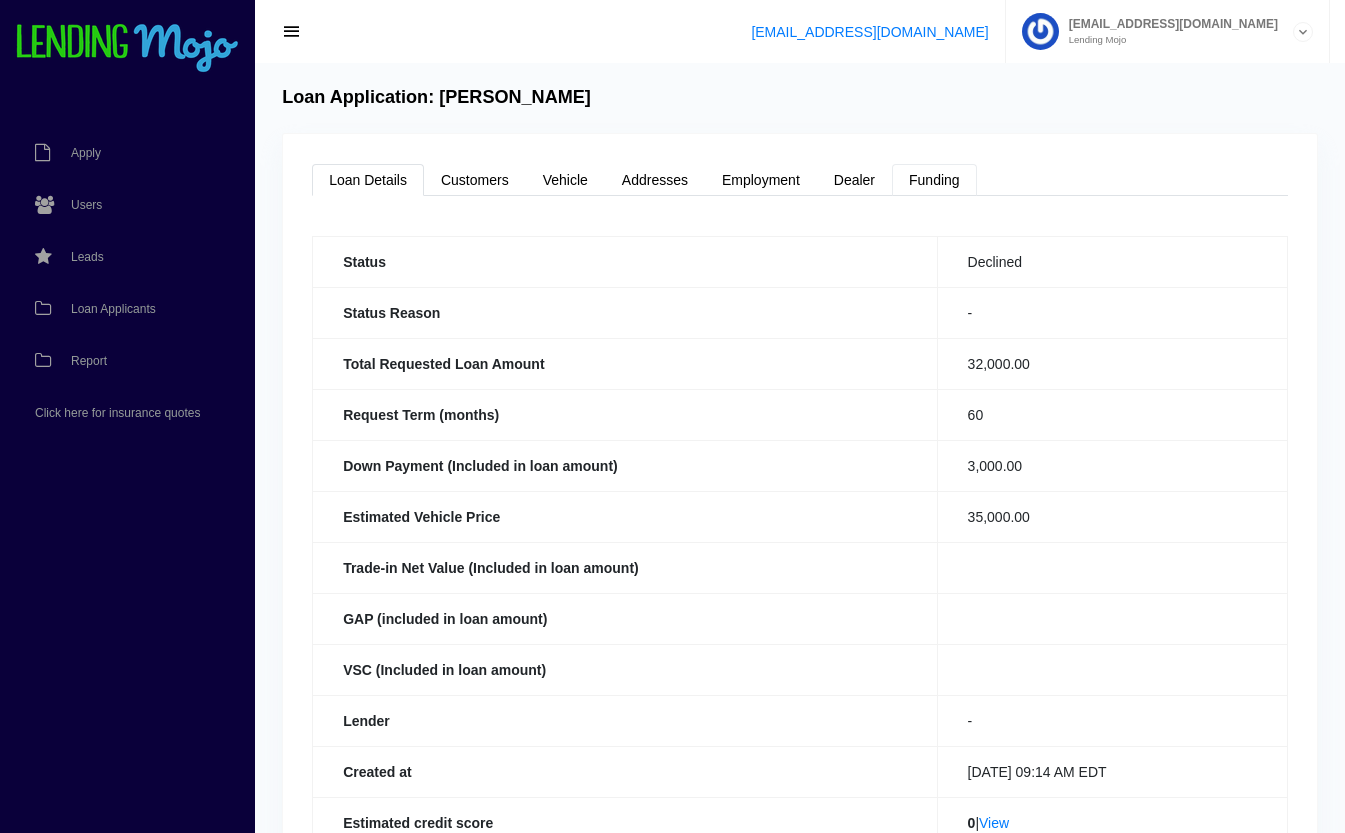 click on "Funding" at bounding box center [934, 180] 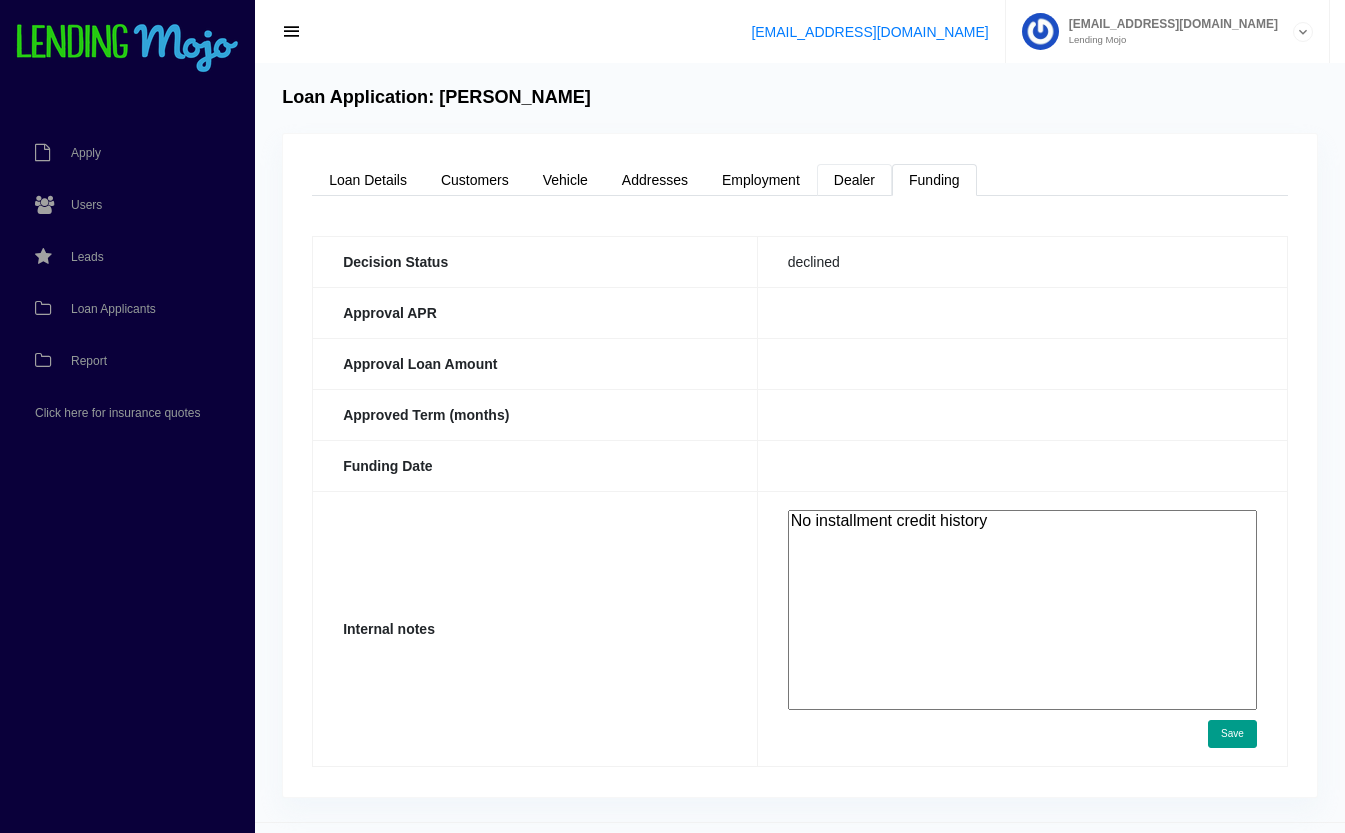 click on "Dealer" at bounding box center [854, 180] 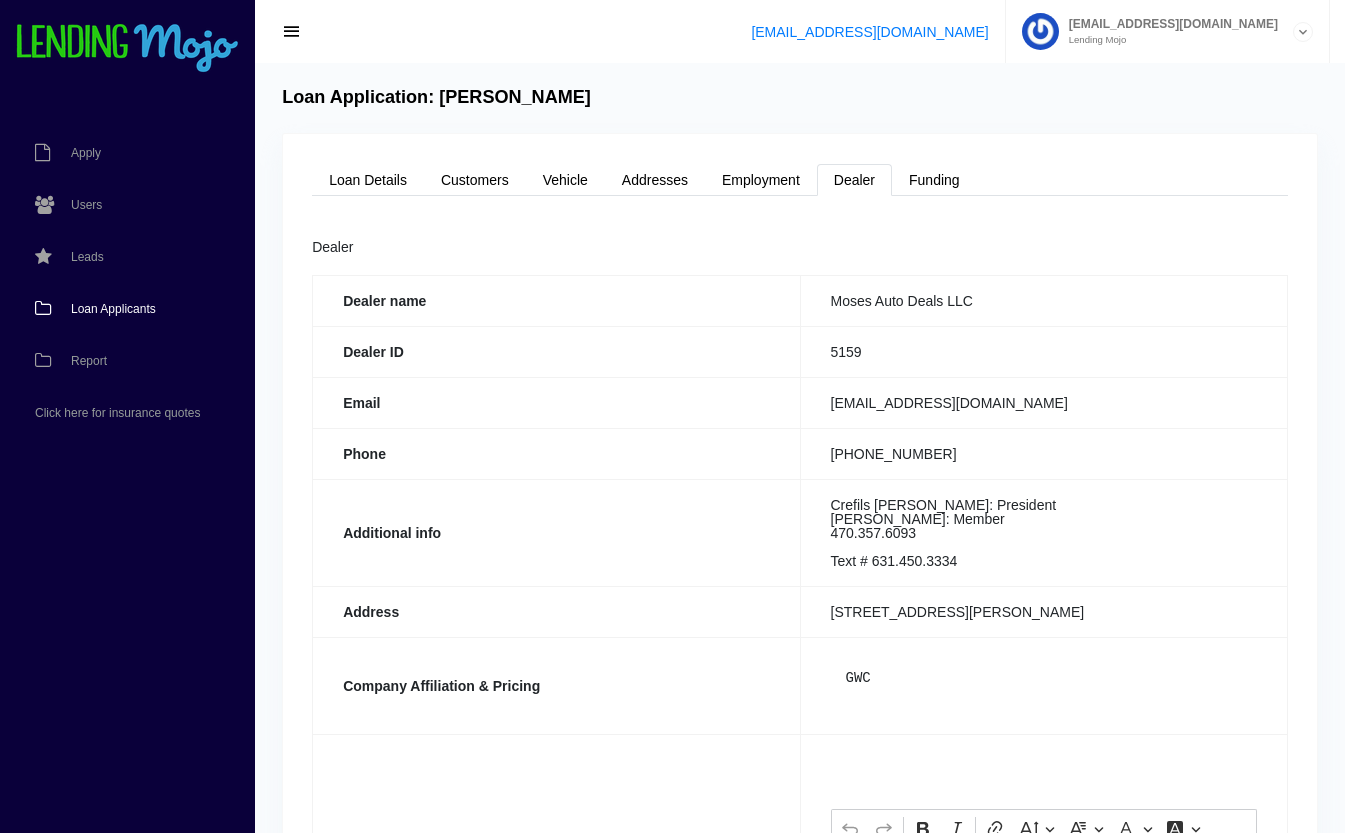 click on "Loan Applicants" at bounding box center (113, 309) 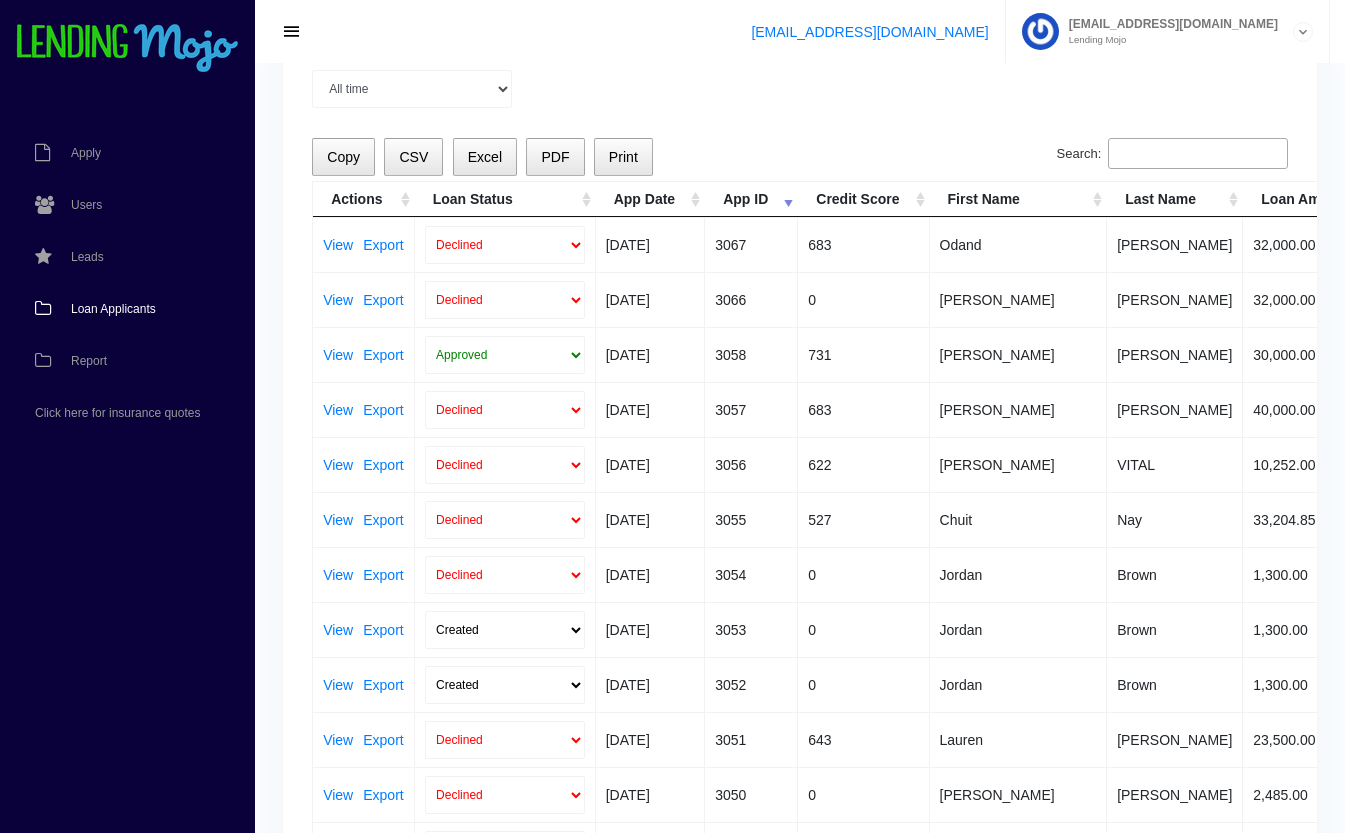scroll, scrollTop: 95, scrollLeft: 0, axis: vertical 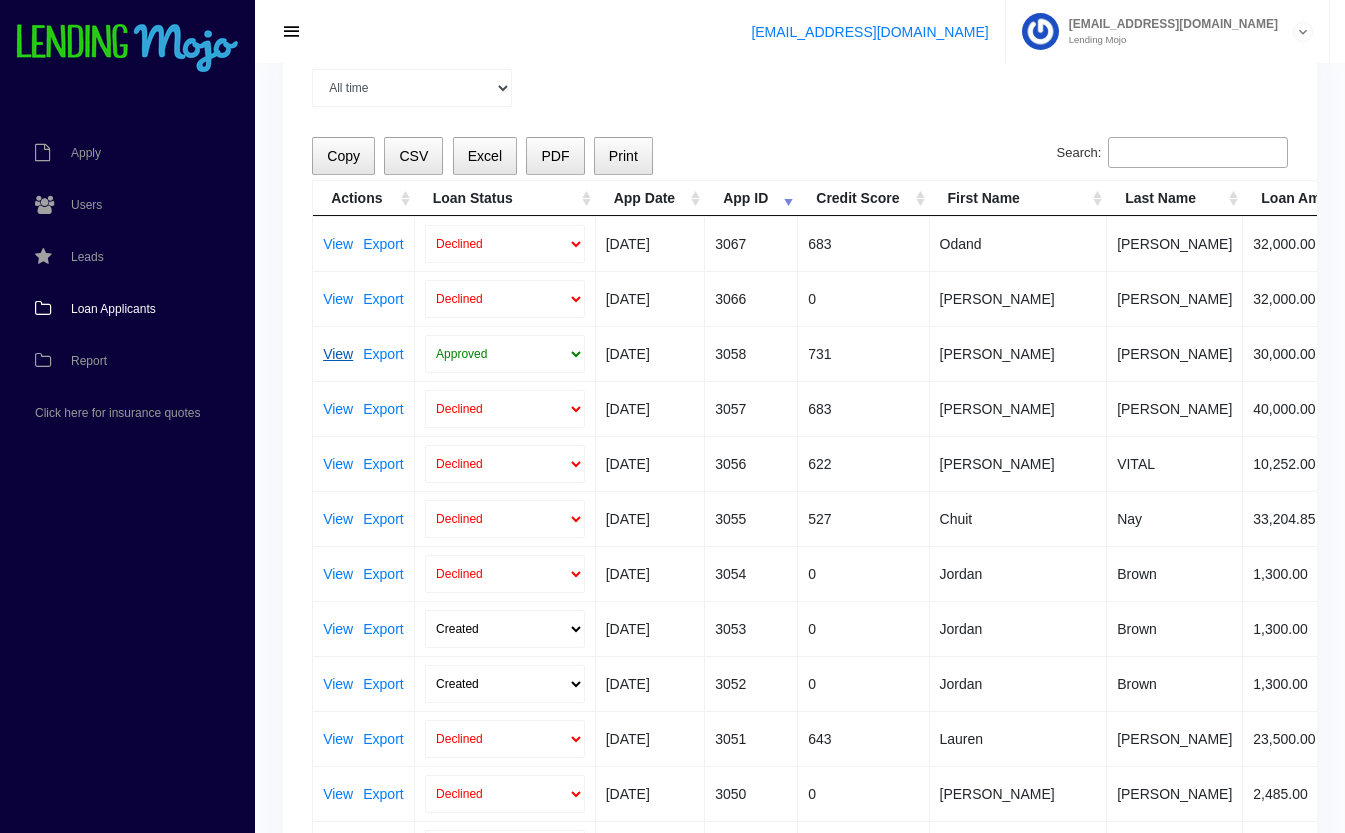 click on "View" at bounding box center [338, 354] 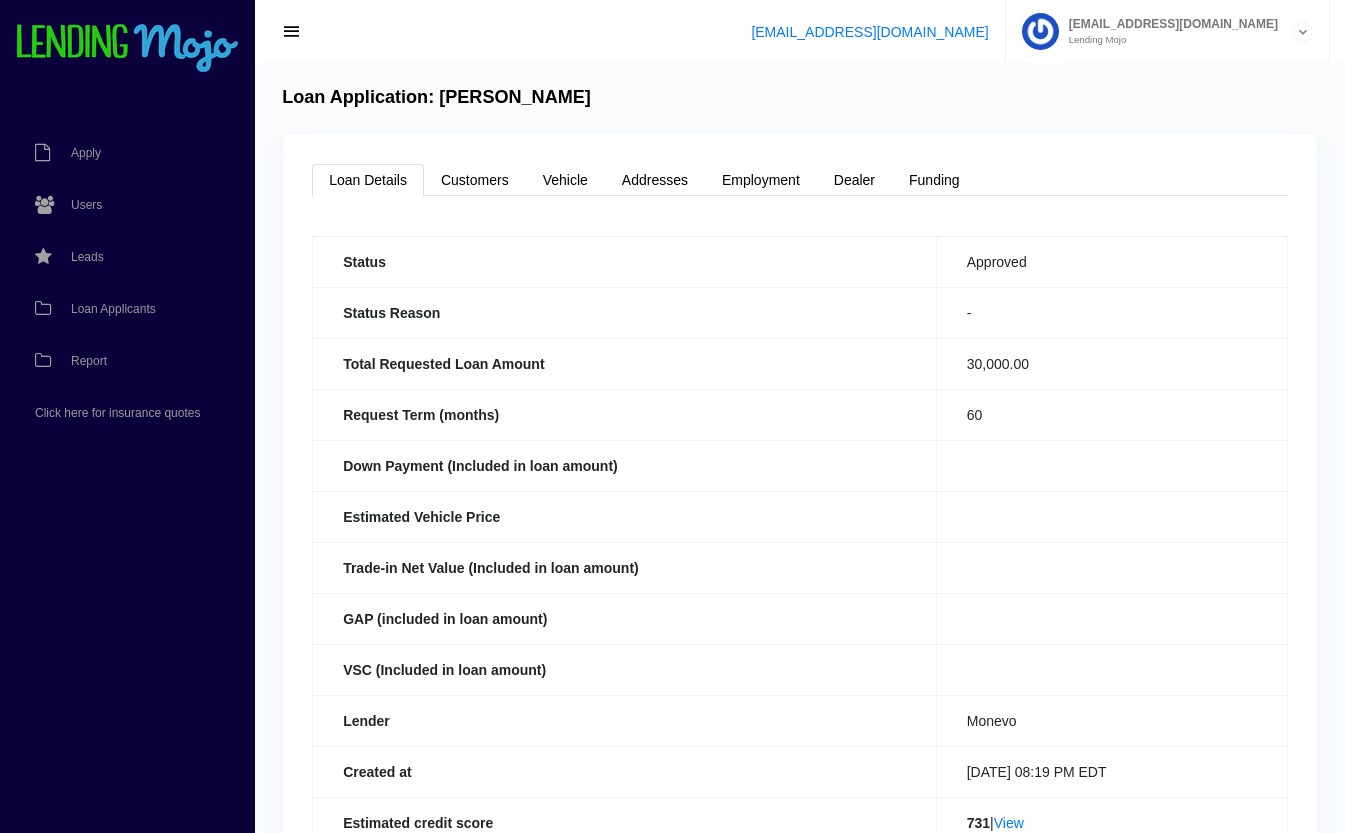 scroll, scrollTop: 0, scrollLeft: 0, axis: both 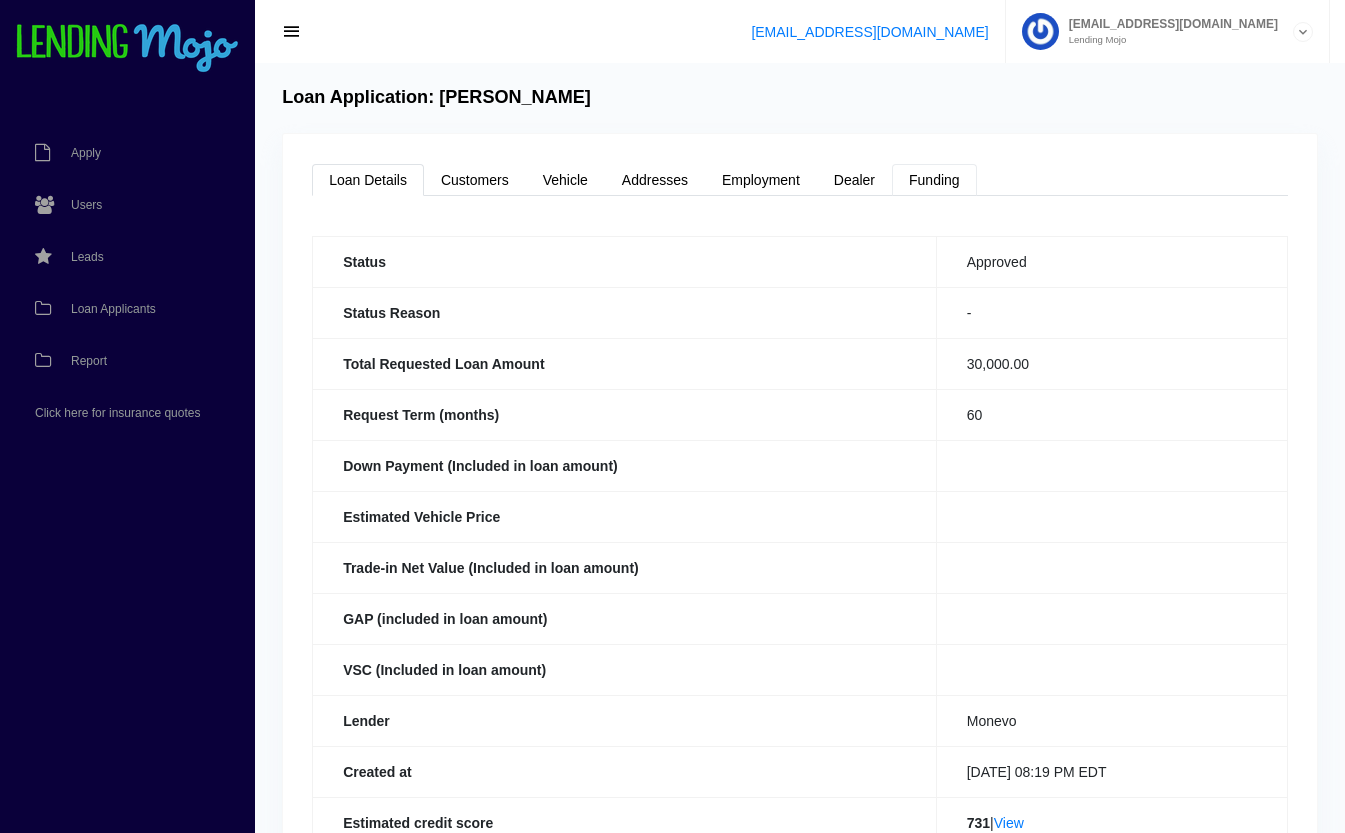 click on "Funding" at bounding box center (934, 180) 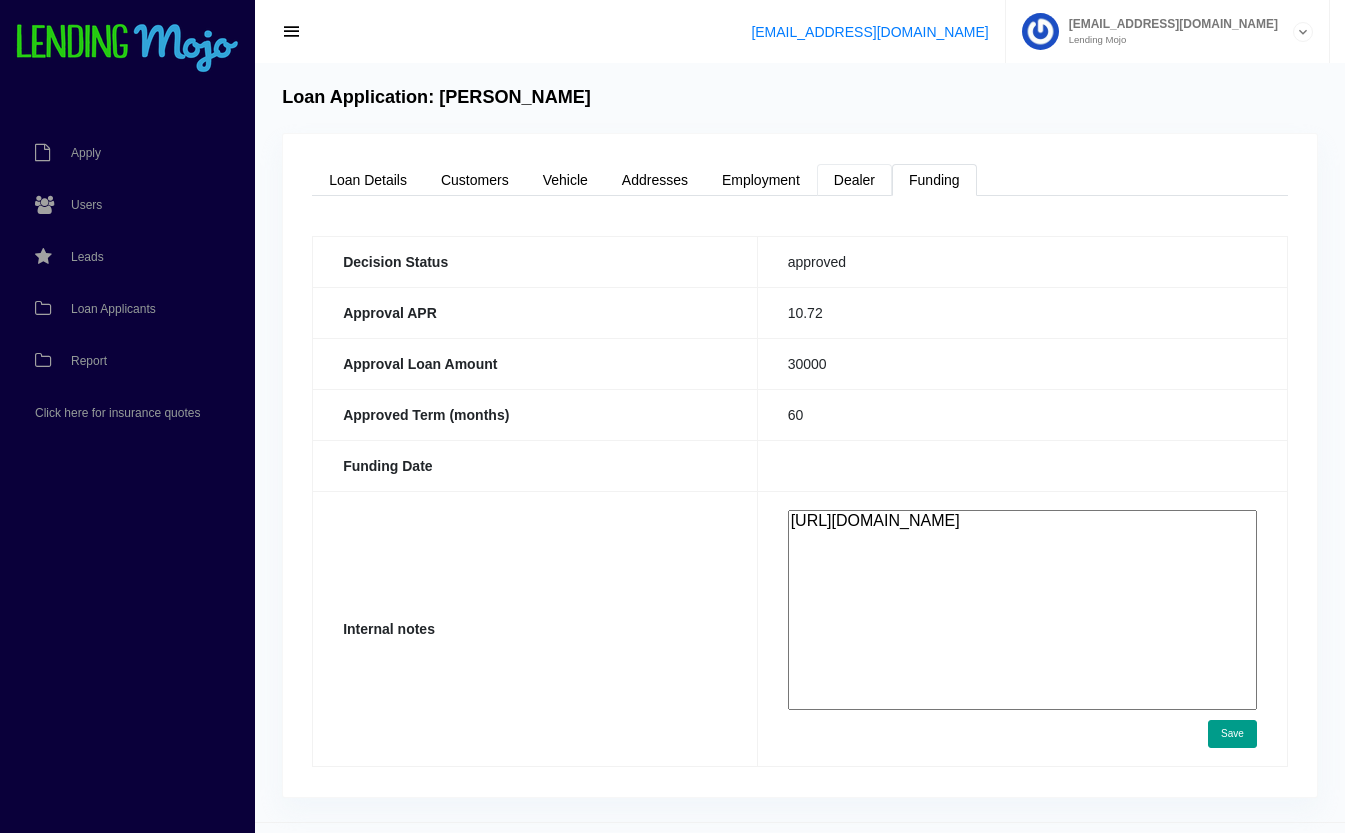 click on "Dealer" at bounding box center (854, 180) 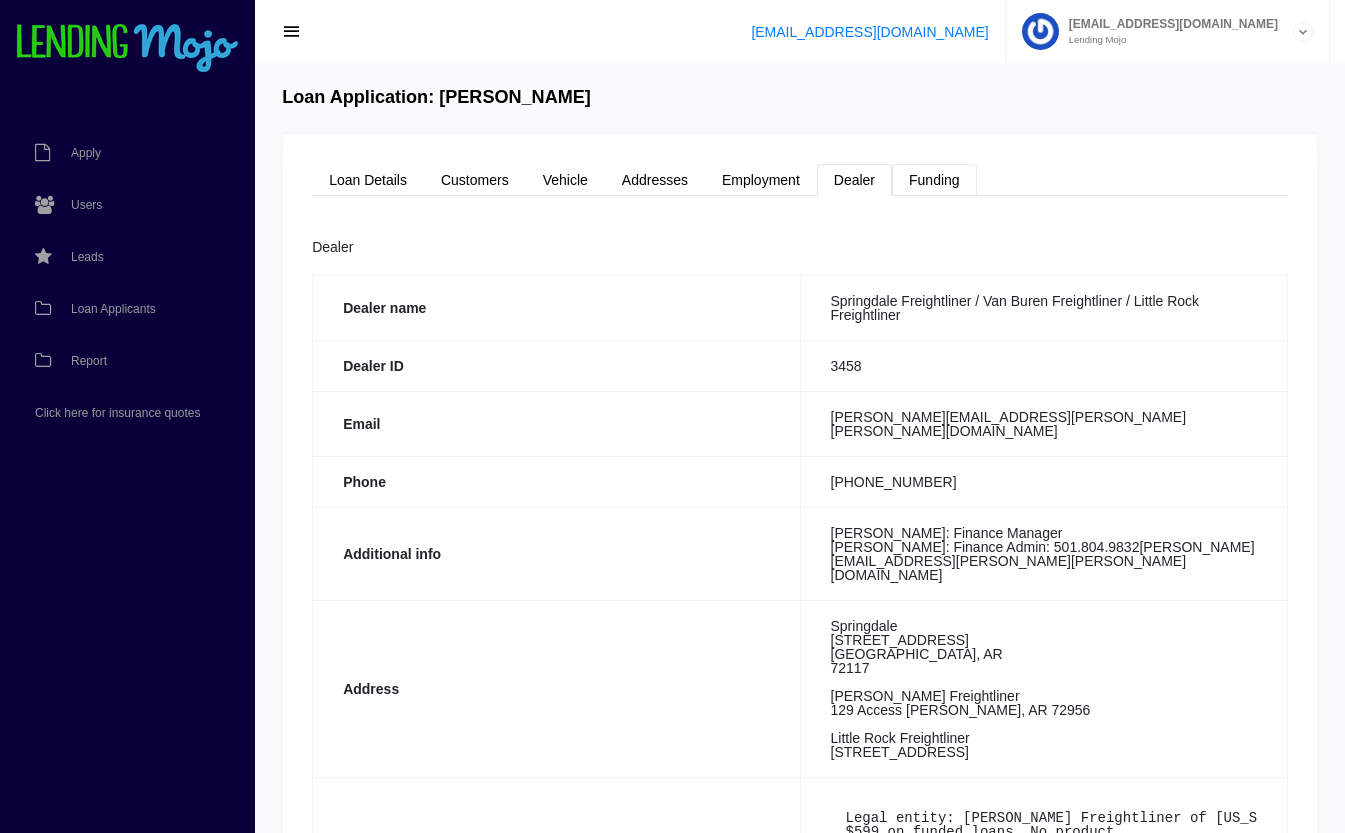 click on "Funding" at bounding box center [934, 180] 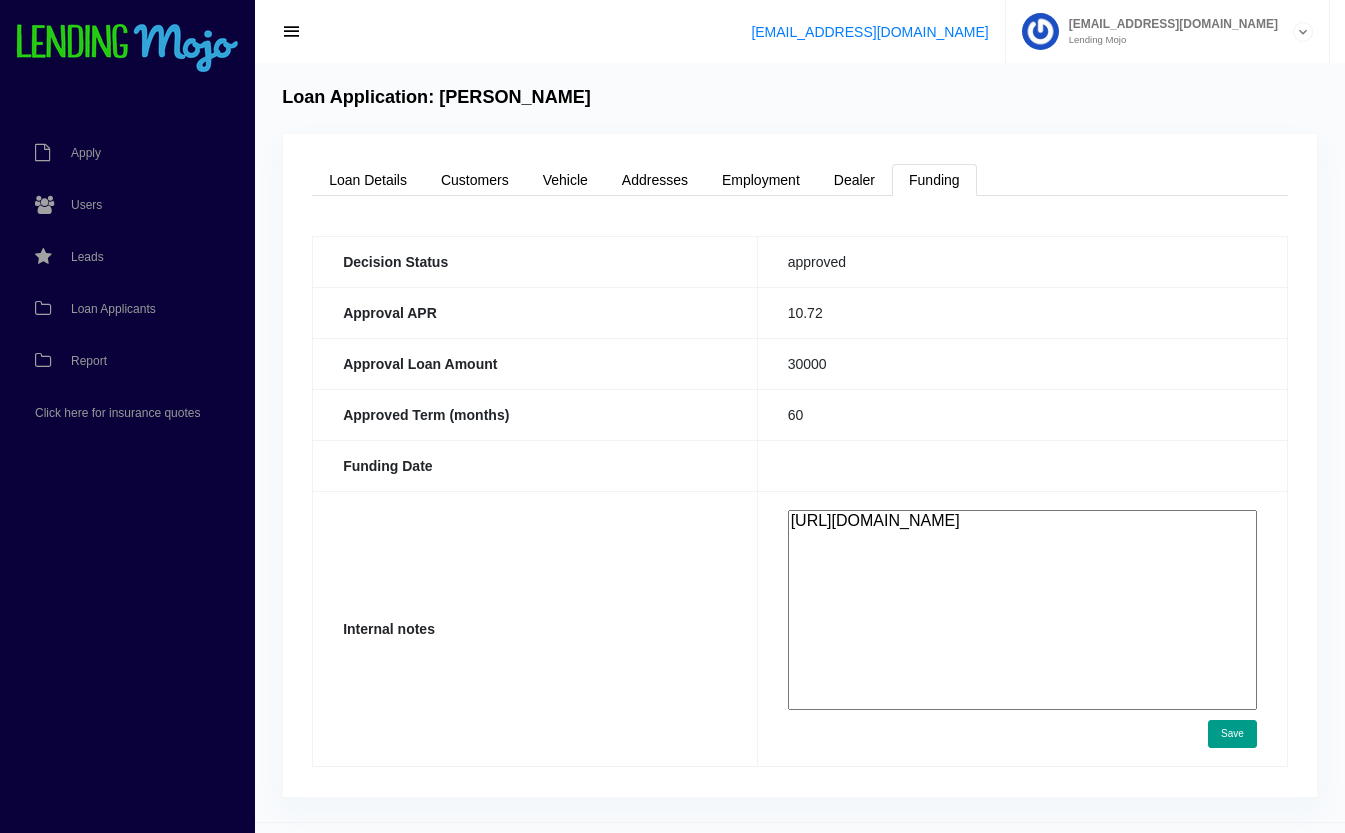 drag, startPoint x: 926, startPoint y: 554, endPoint x: 733, endPoint y: 458, distance: 215.55742 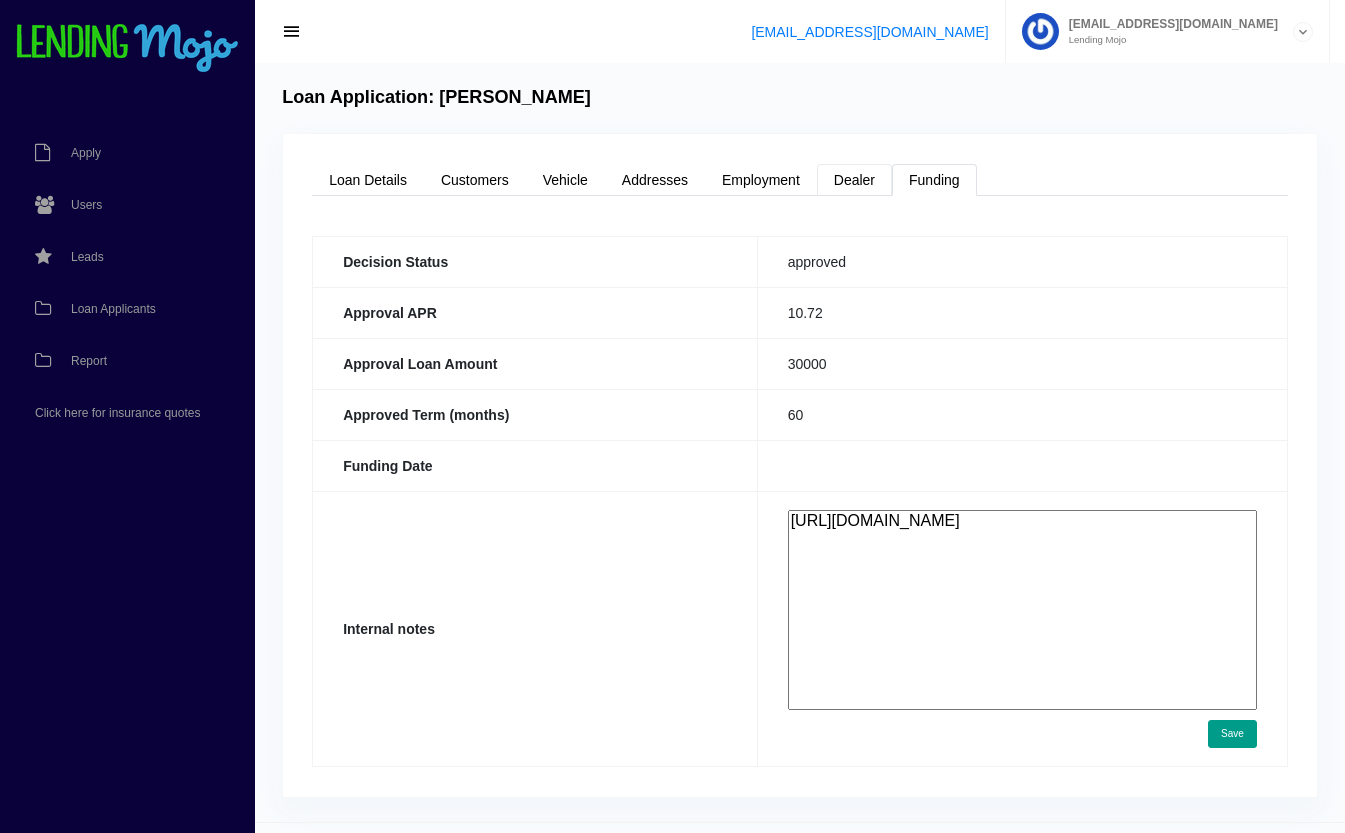 click on "Dealer" at bounding box center (854, 180) 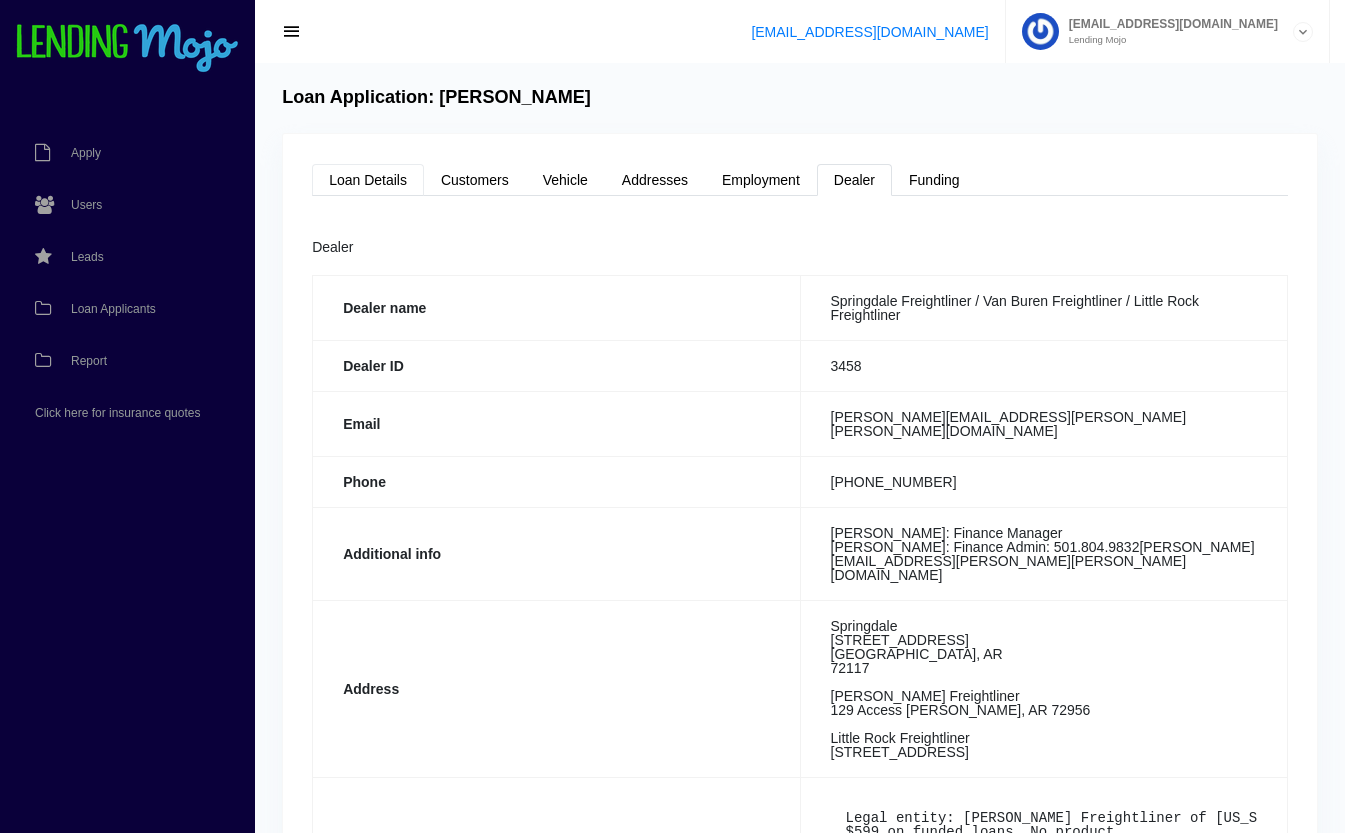 click on "Loan Details" at bounding box center [368, 180] 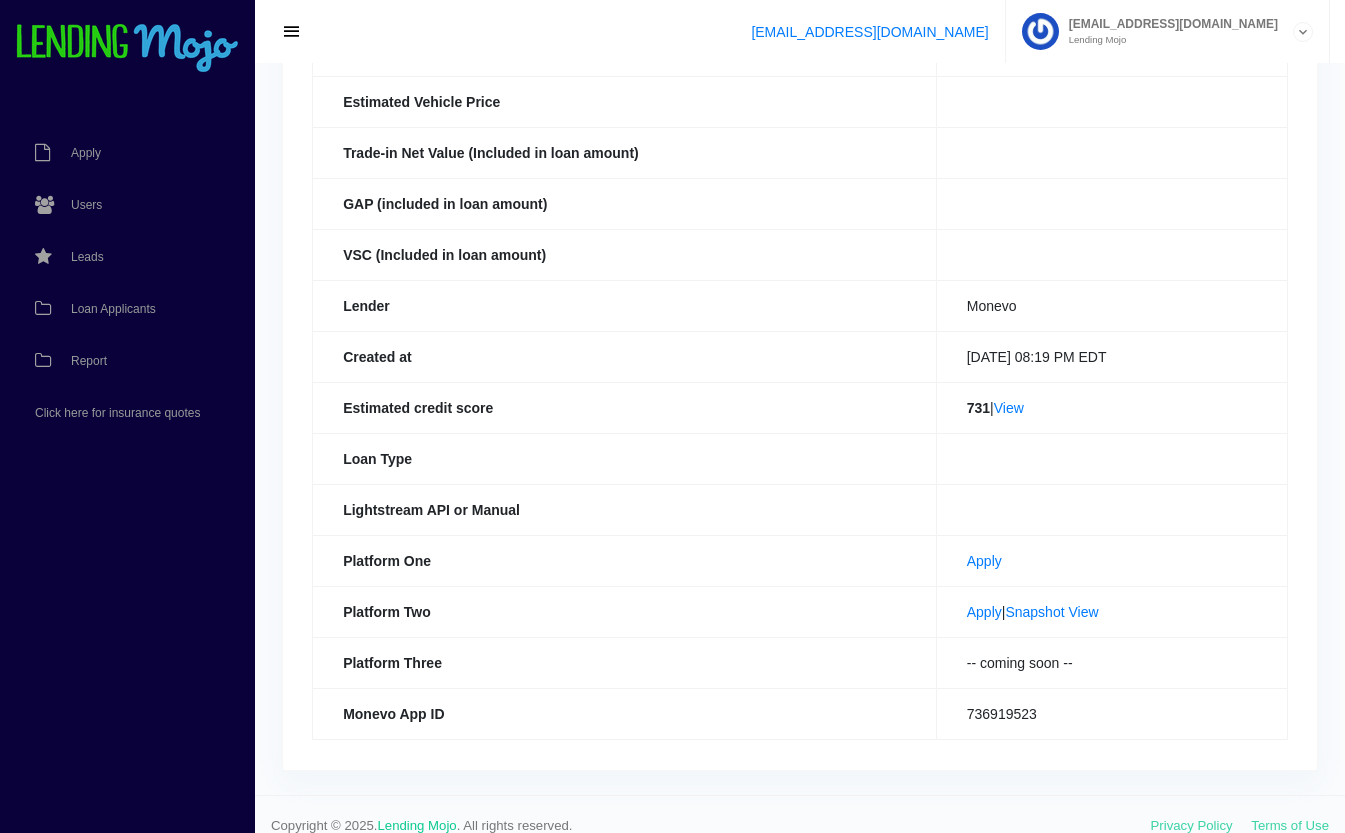 scroll, scrollTop: 437, scrollLeft: 0, axis: vertical 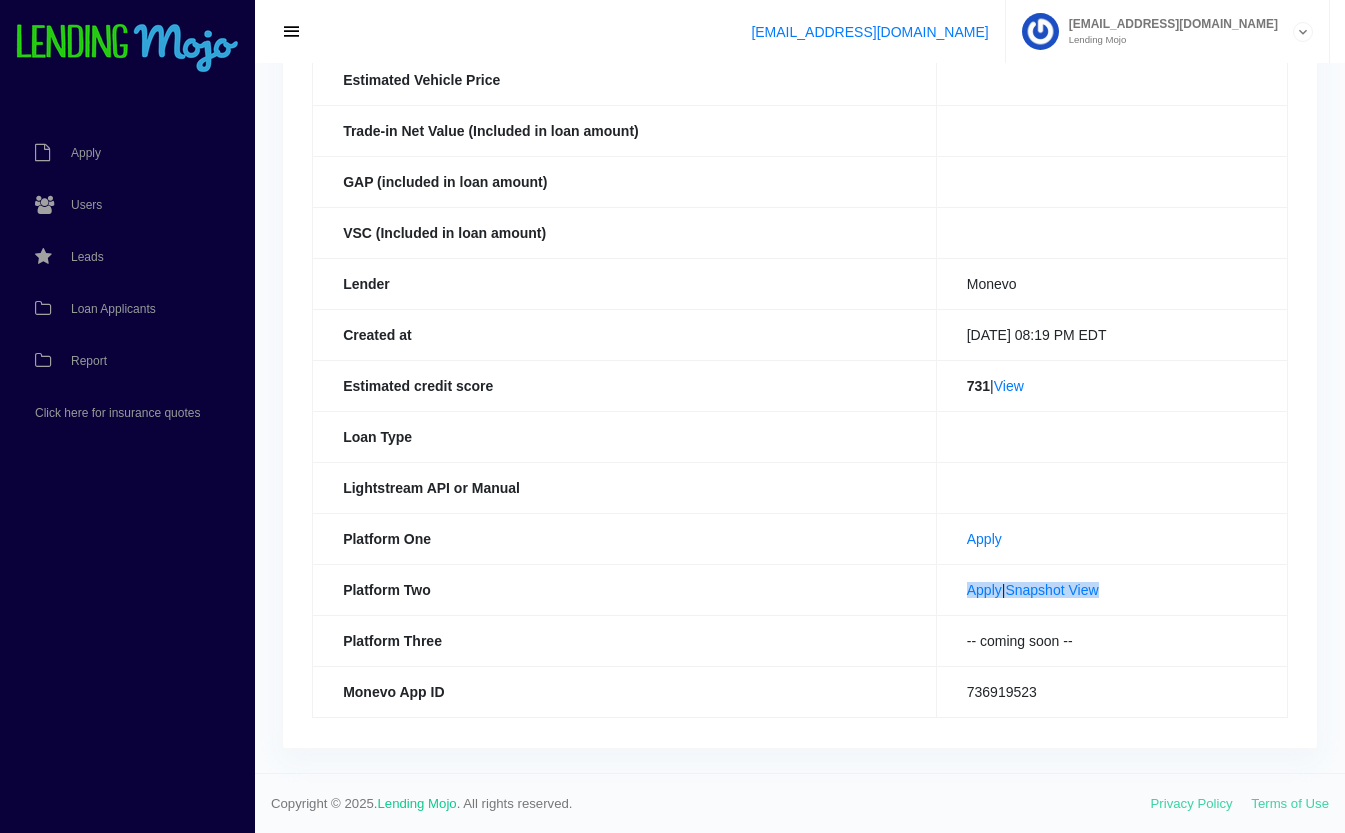 drag, startPoint x: 1117, startPoint y: 588, endPoint x: 938, endPoint y: 598, distance: 179.27911 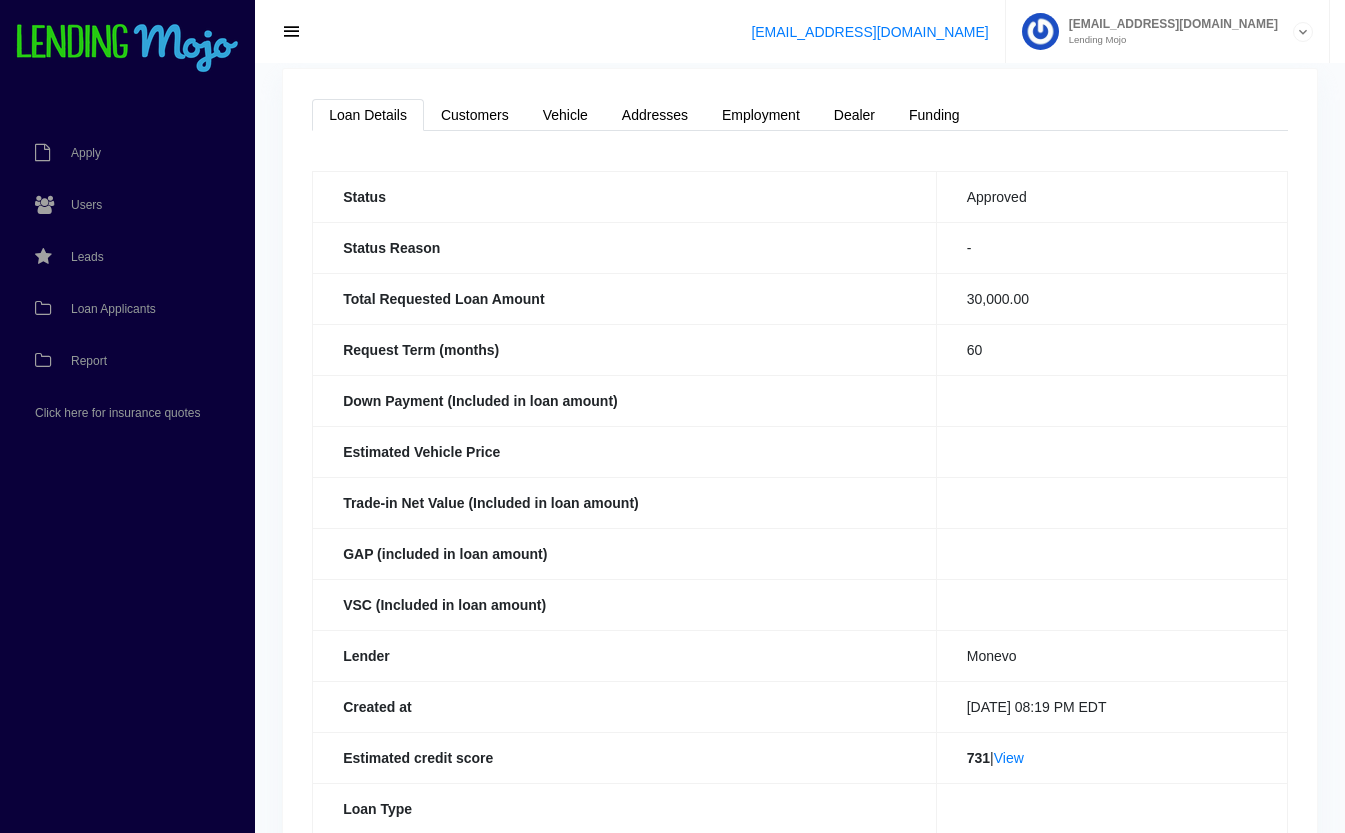 scroll, scrollTop: 0, scrollLeft: 0, axis: both 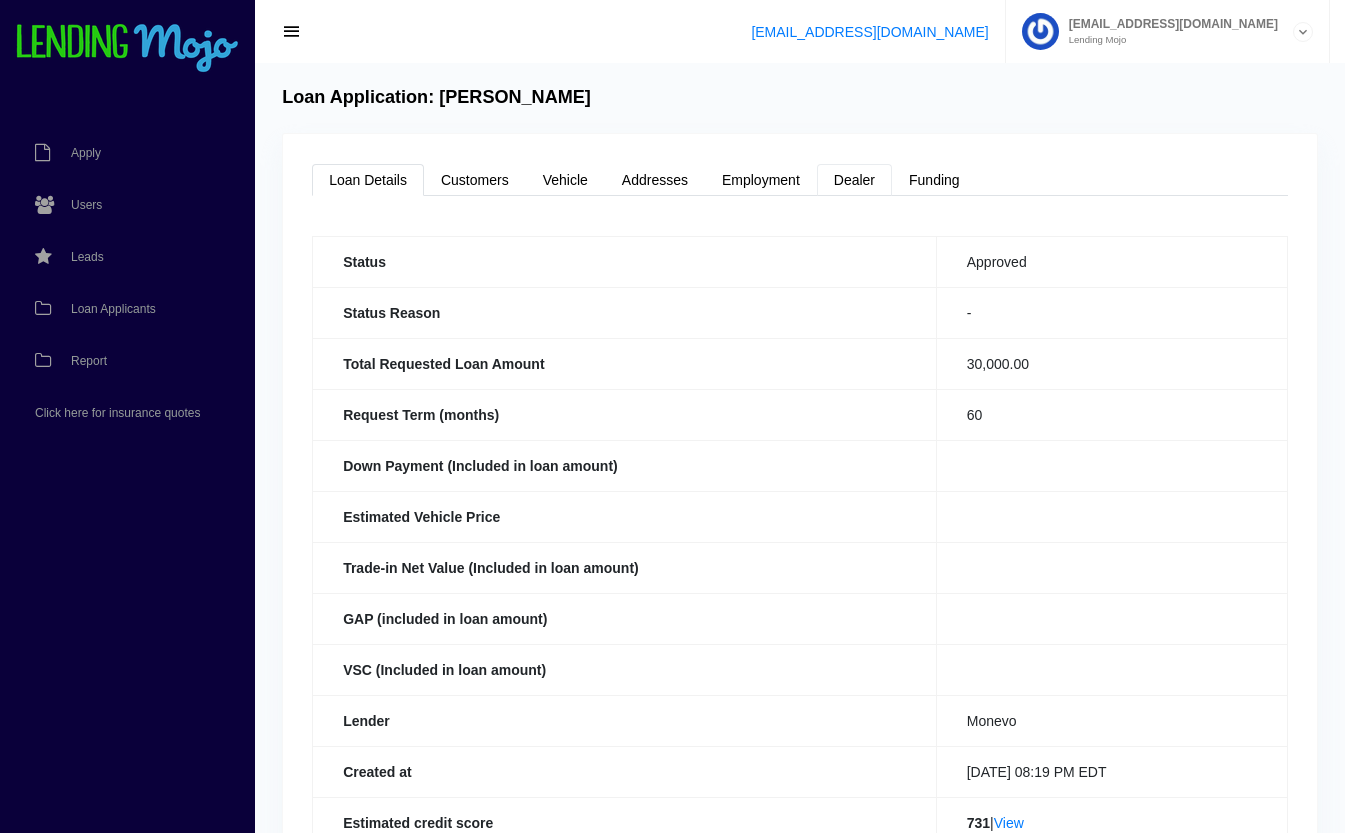click on "Dealer" at bounding box center (854, 180) 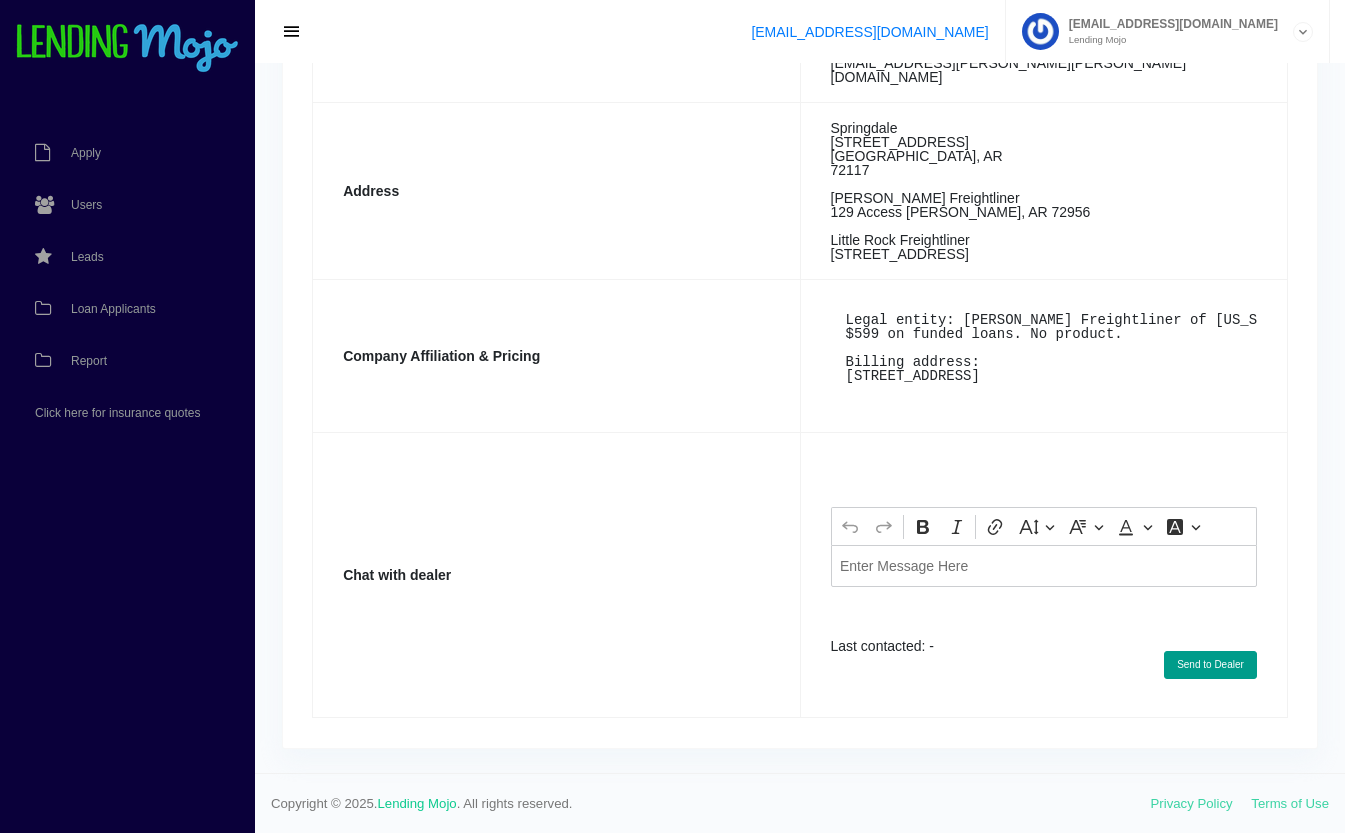 scroll, scrollTop: 526, scrollLeft: 0, axis: vertical 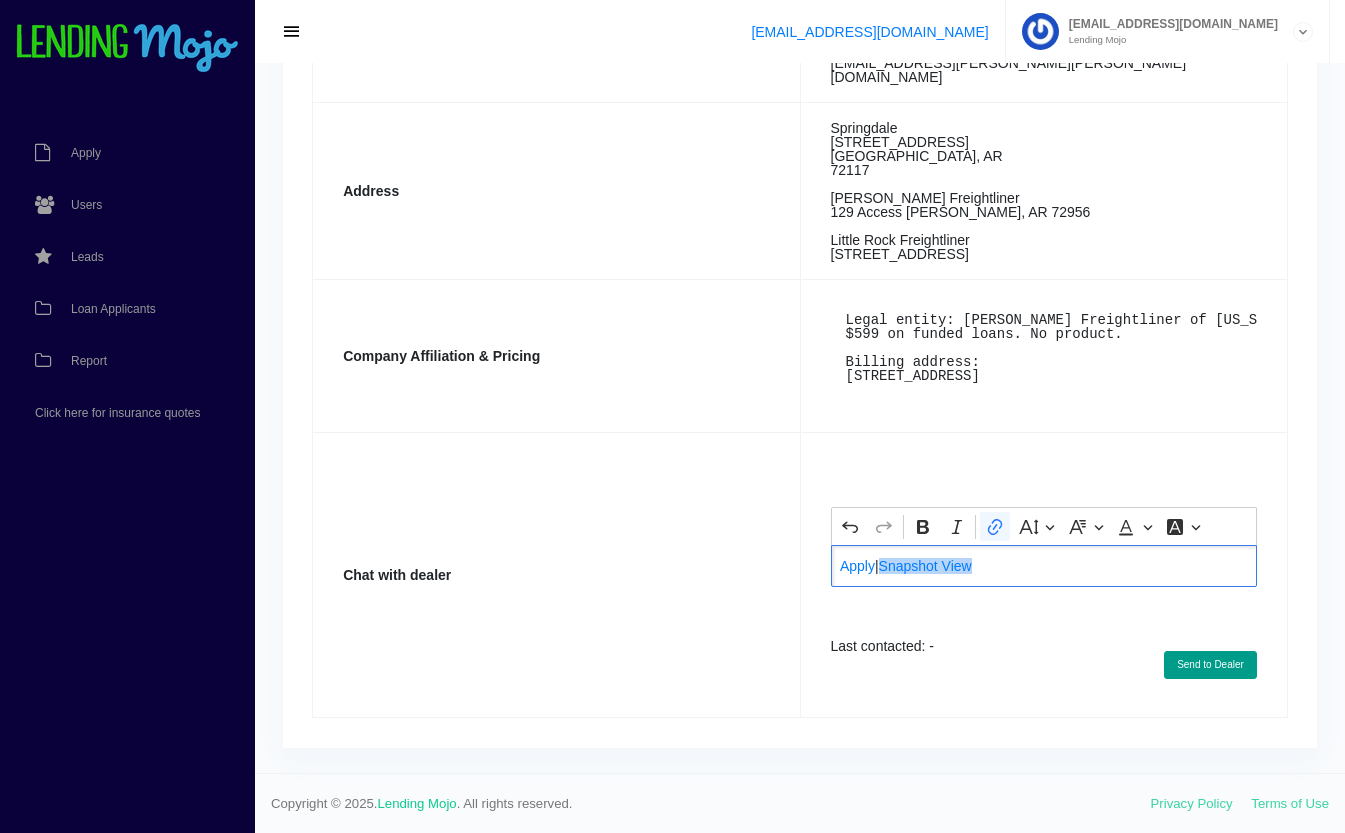 drag, startPoint x: 1036, startPoint y: 565, endPoint x: 905, endPoint y: 585, distance: 132.51793 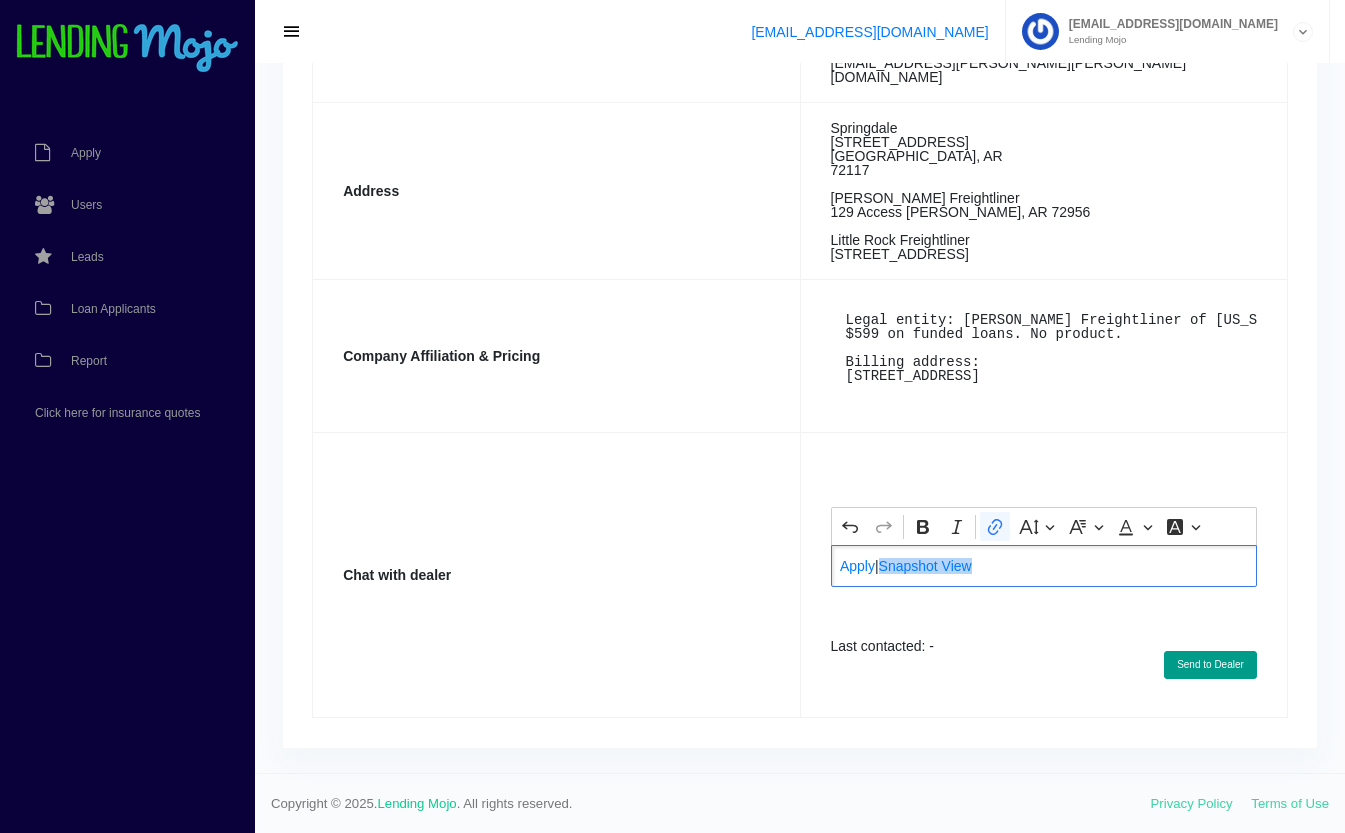 click on "Apply    |    Snapshot View ⁠⁠⁠⁠⁠⁠⁠" at bounding box center (1044, 565) 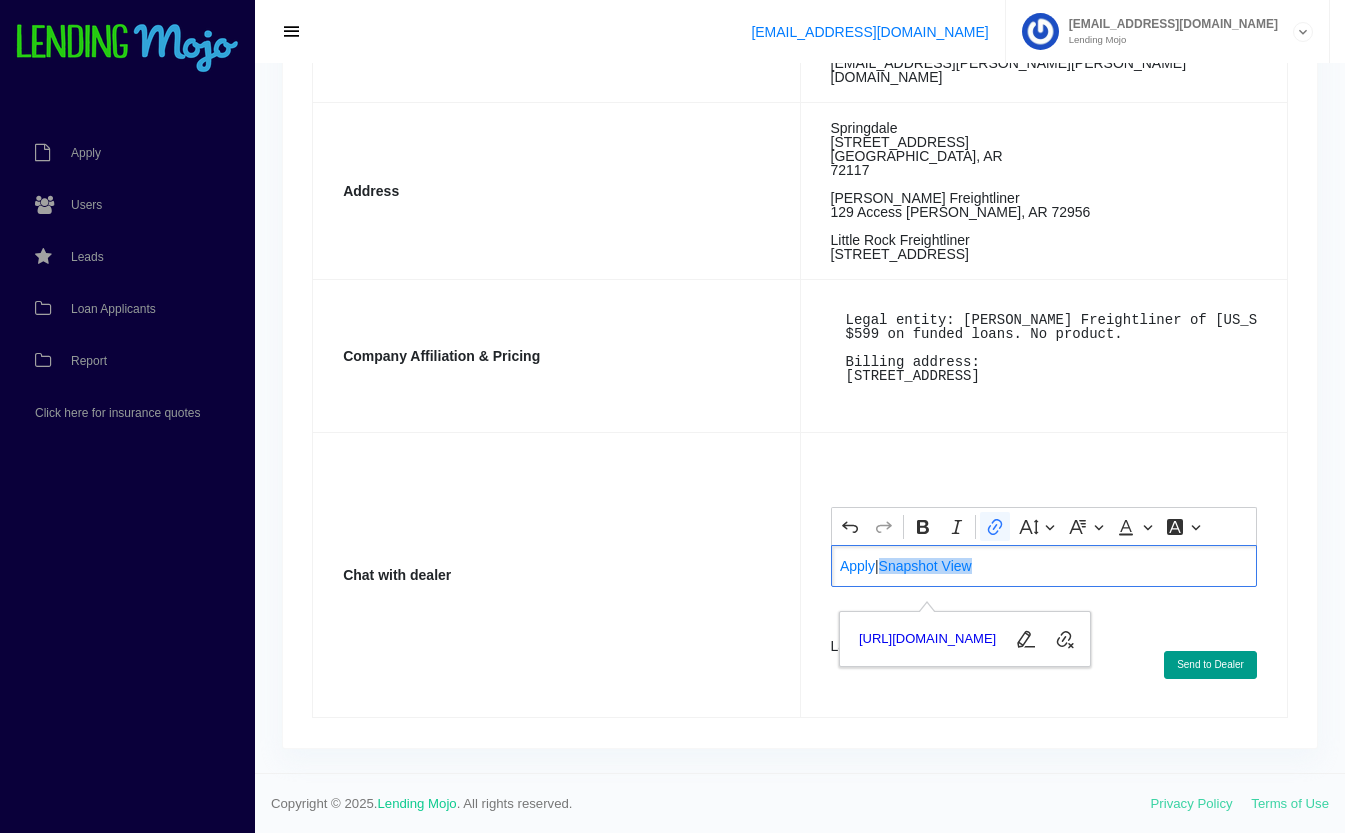 copy on "Snapshot View" 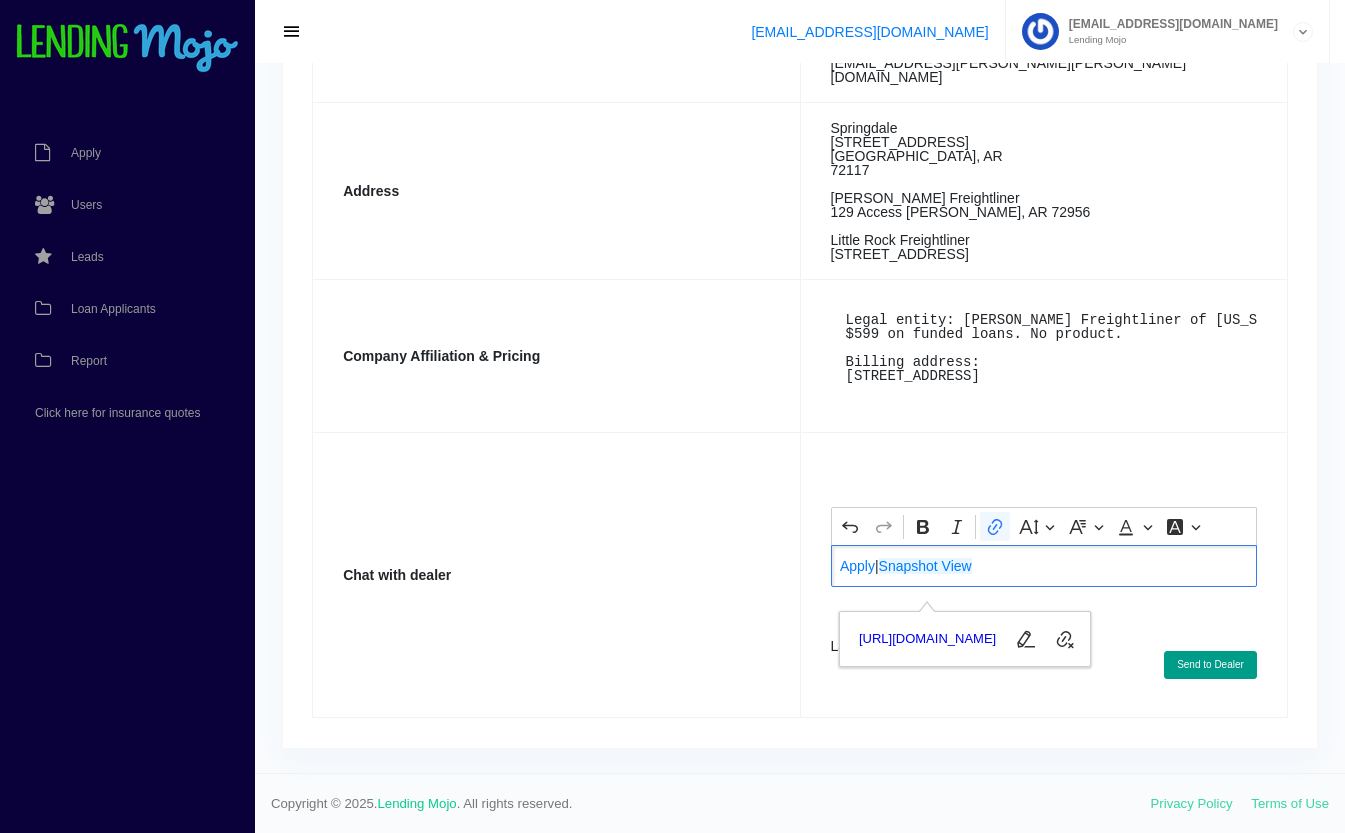 click on "Company Affiliation & Pricing" at bounding box center [556, 355] 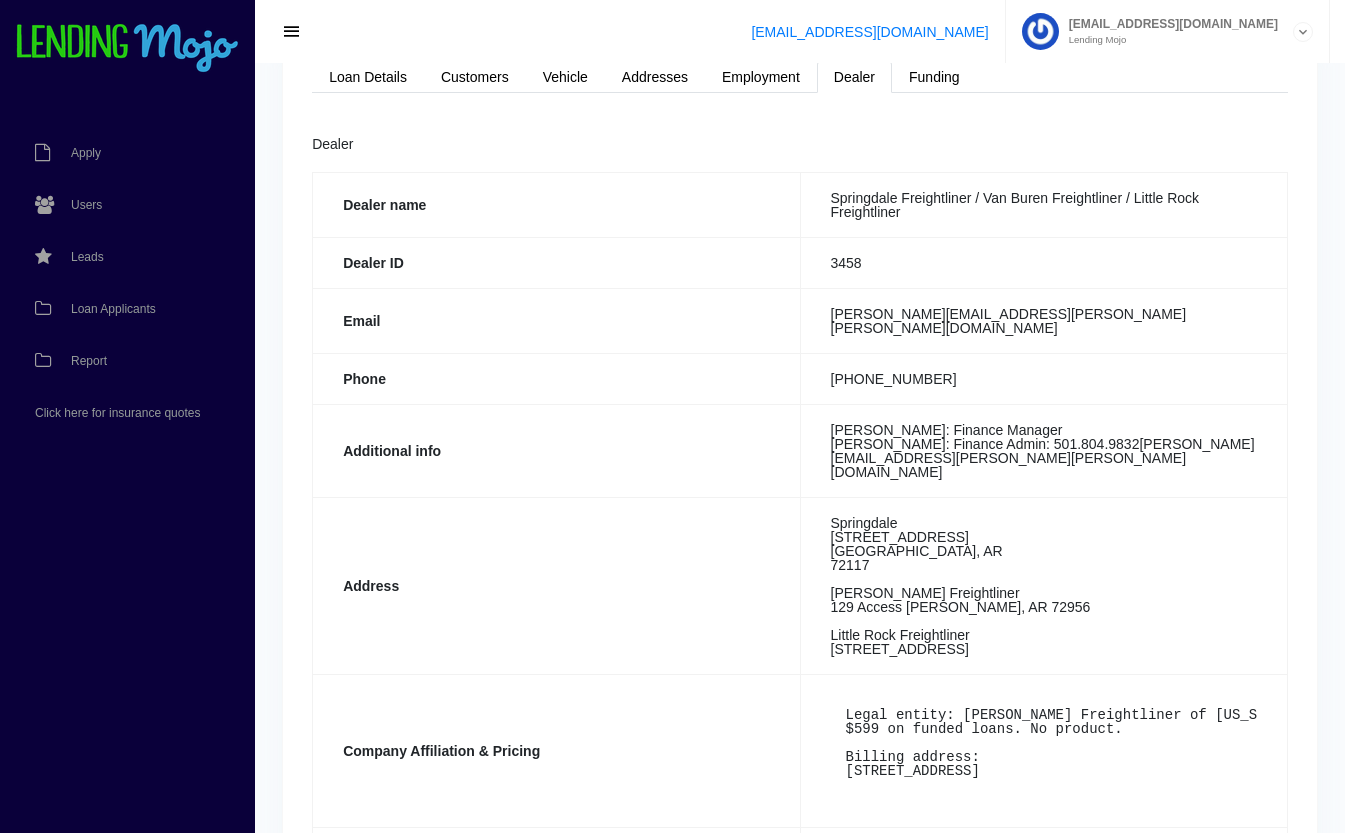 scroll, scrollTop: 0, scrollLeft: 0, axis: both 